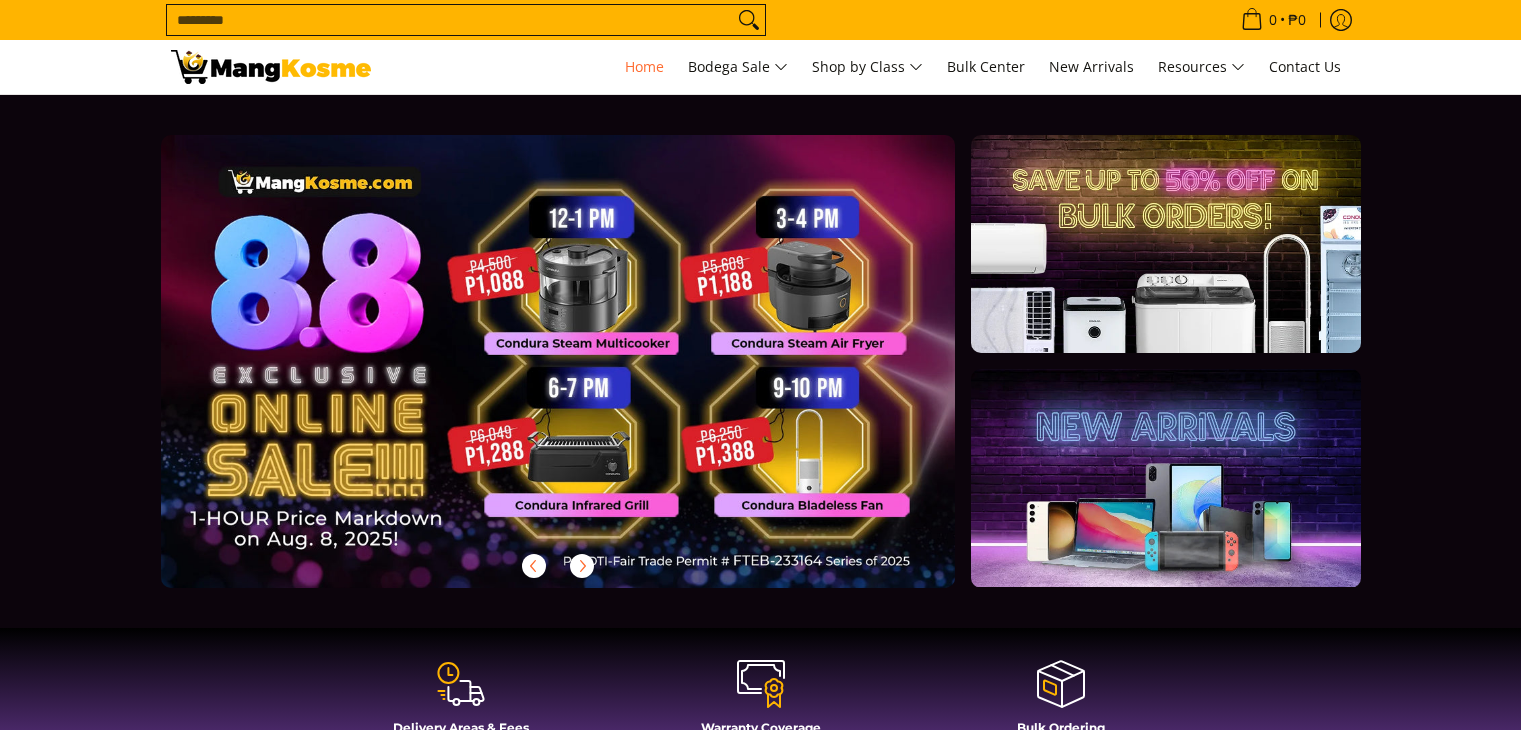 scroll, scrollTop: 0, scrollLeft: 0, axis: both 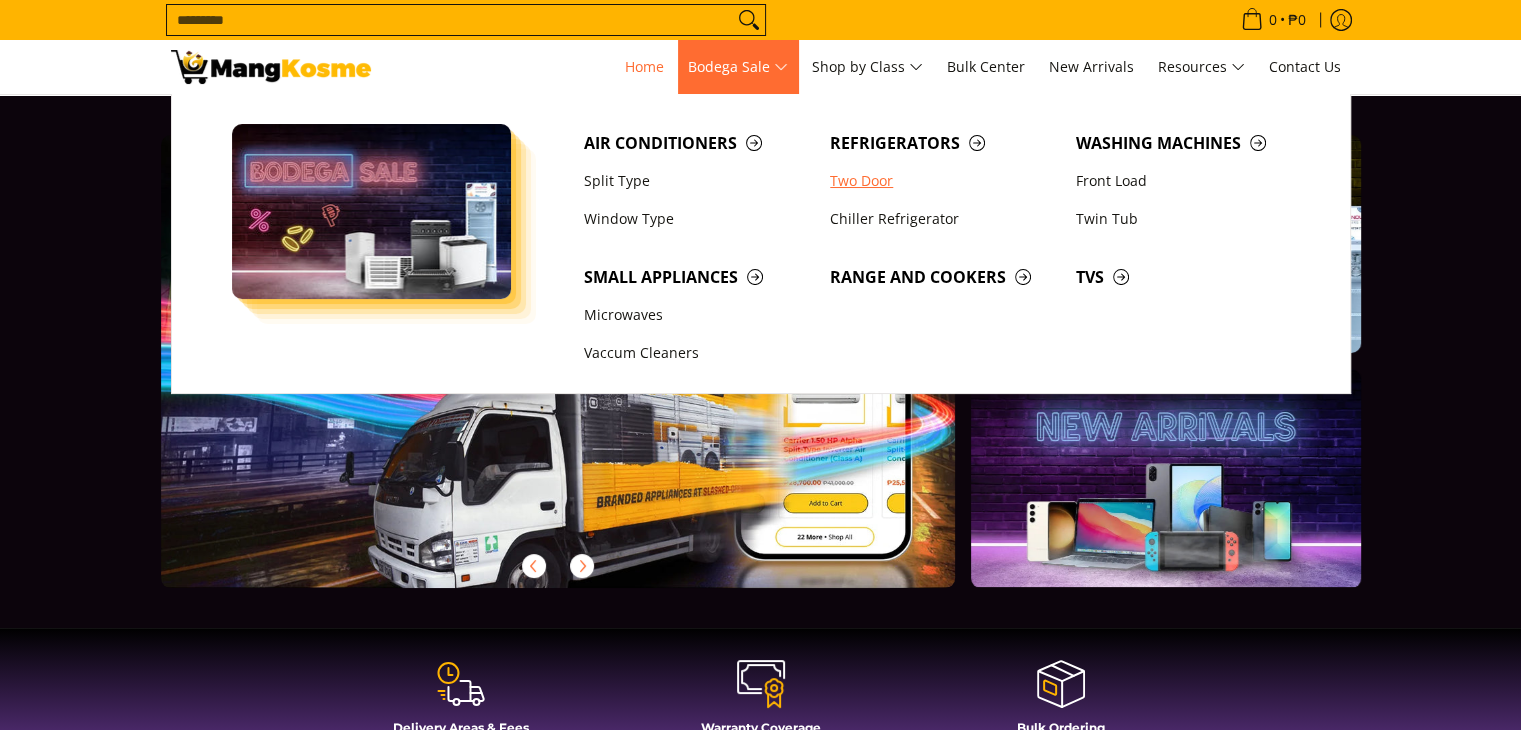 click on "Two Door" at bounding box center (943, 181) 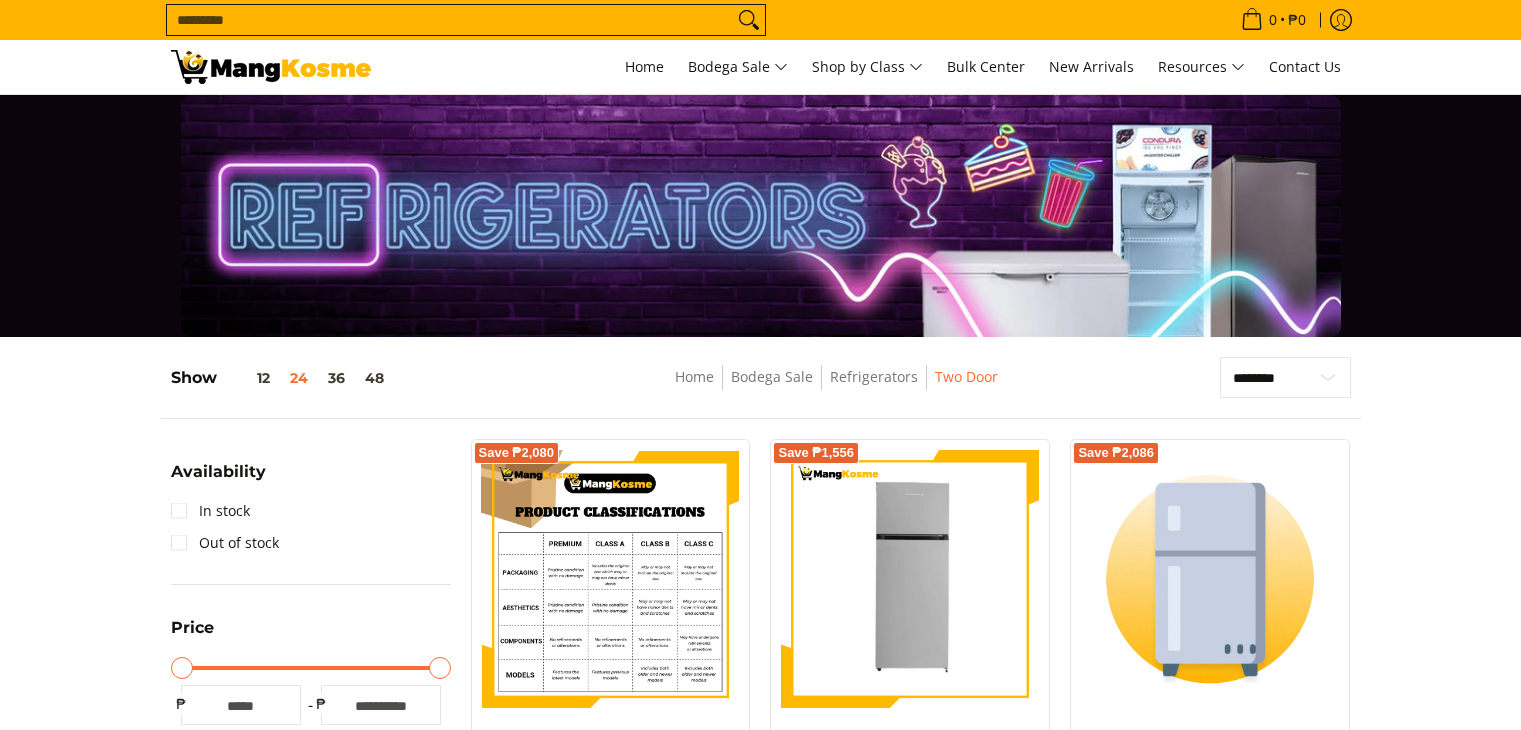 scroll, scrollTop: 200, scrollLeft: 0, axis: vertical 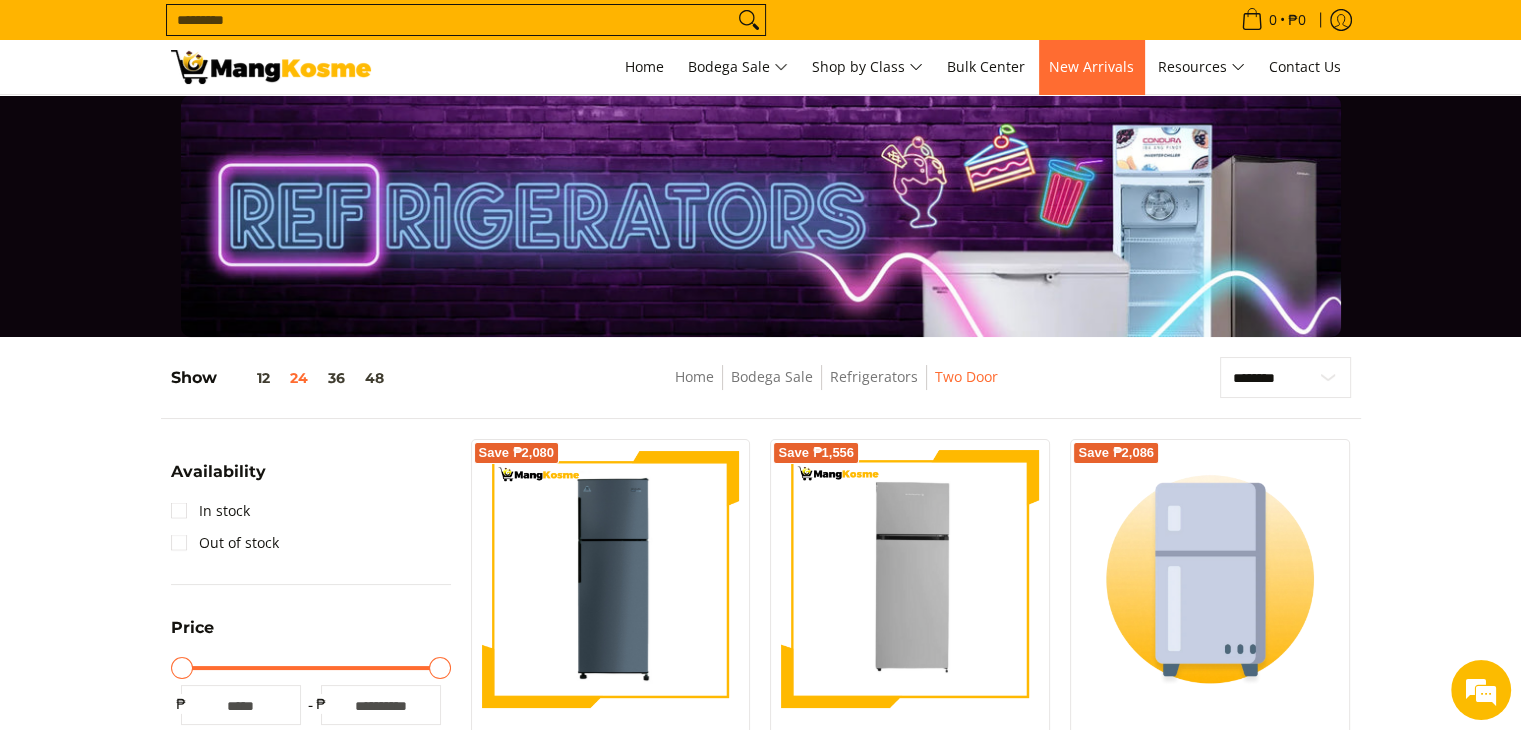 click on "New Arrivals" at bounding box center (1091, 67) 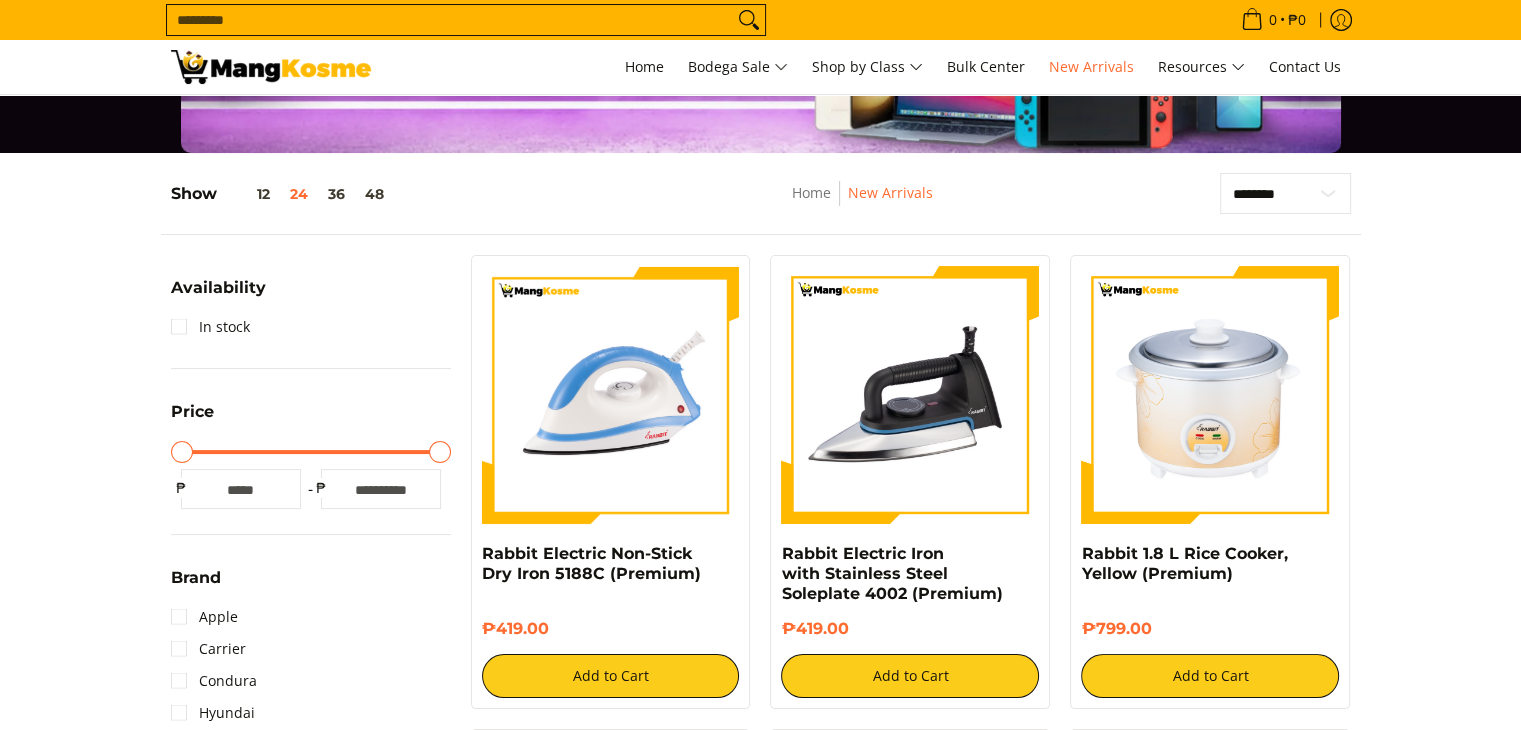 scroll, scrollTop: 0, scrollLeft: 0, axis: both 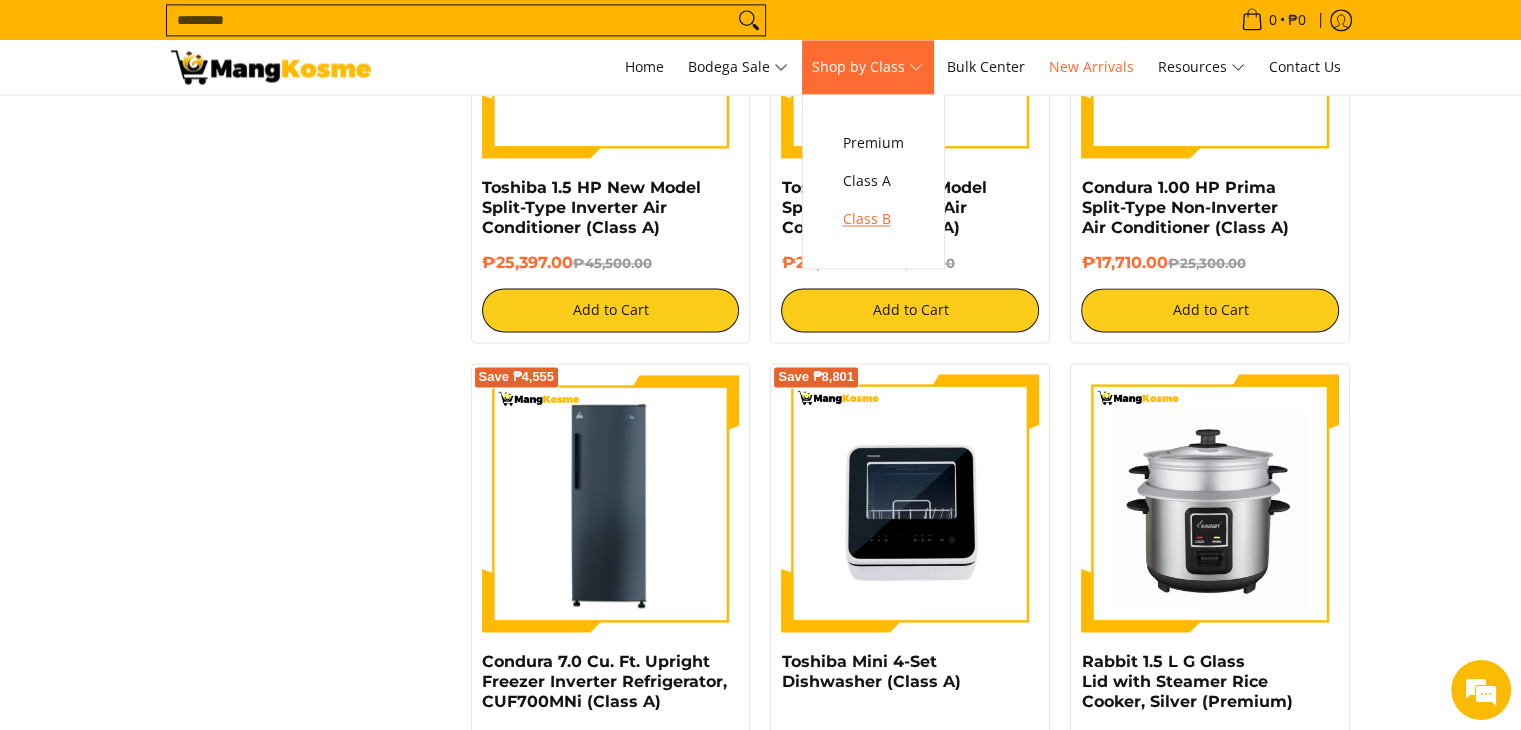 click on "Class B" at bounding box center (873, 219) 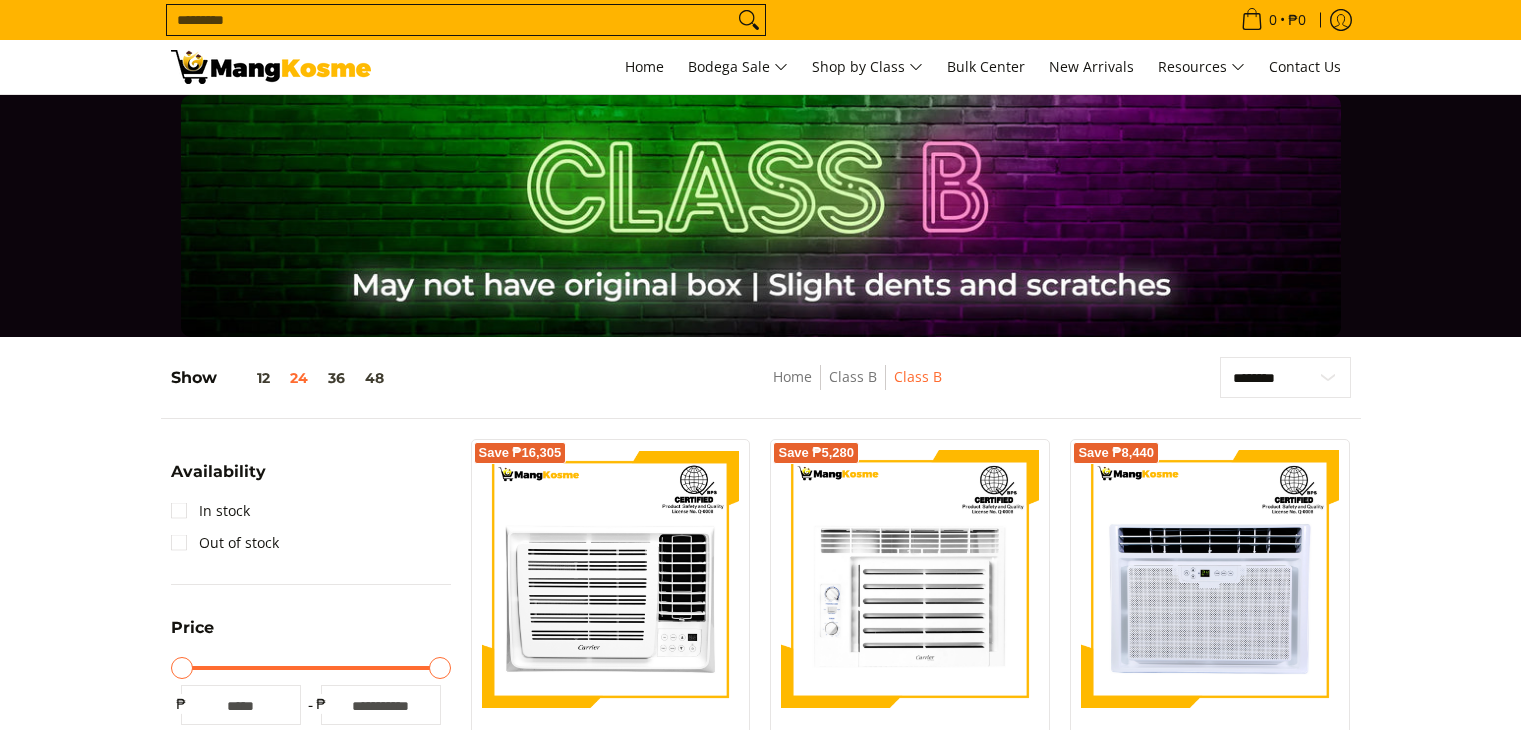 scroll, scrollTop: 201, scrollLeft: 0, axis: vertical 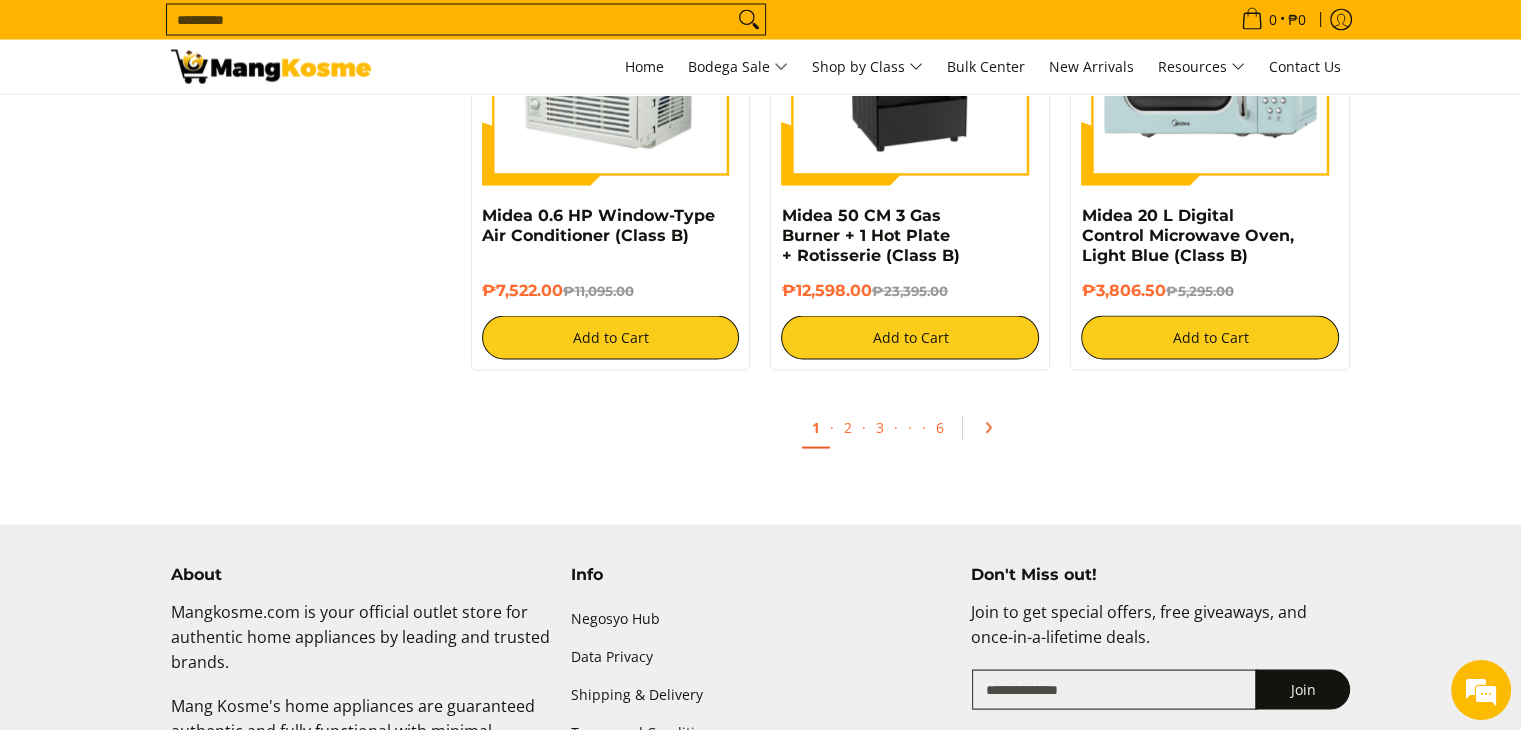 click 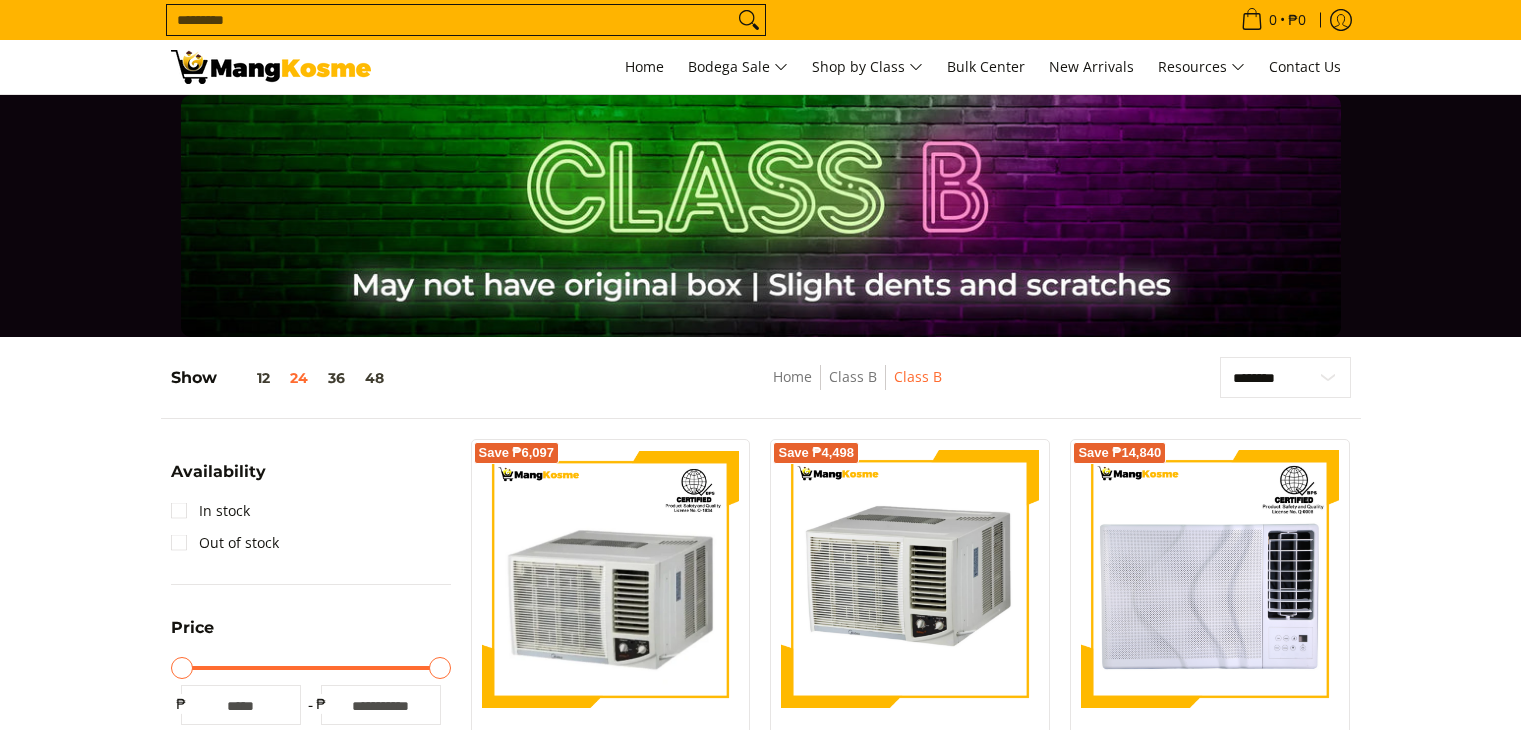 scroll, scrollTop: 0, scrollLeft: 0, axis: both 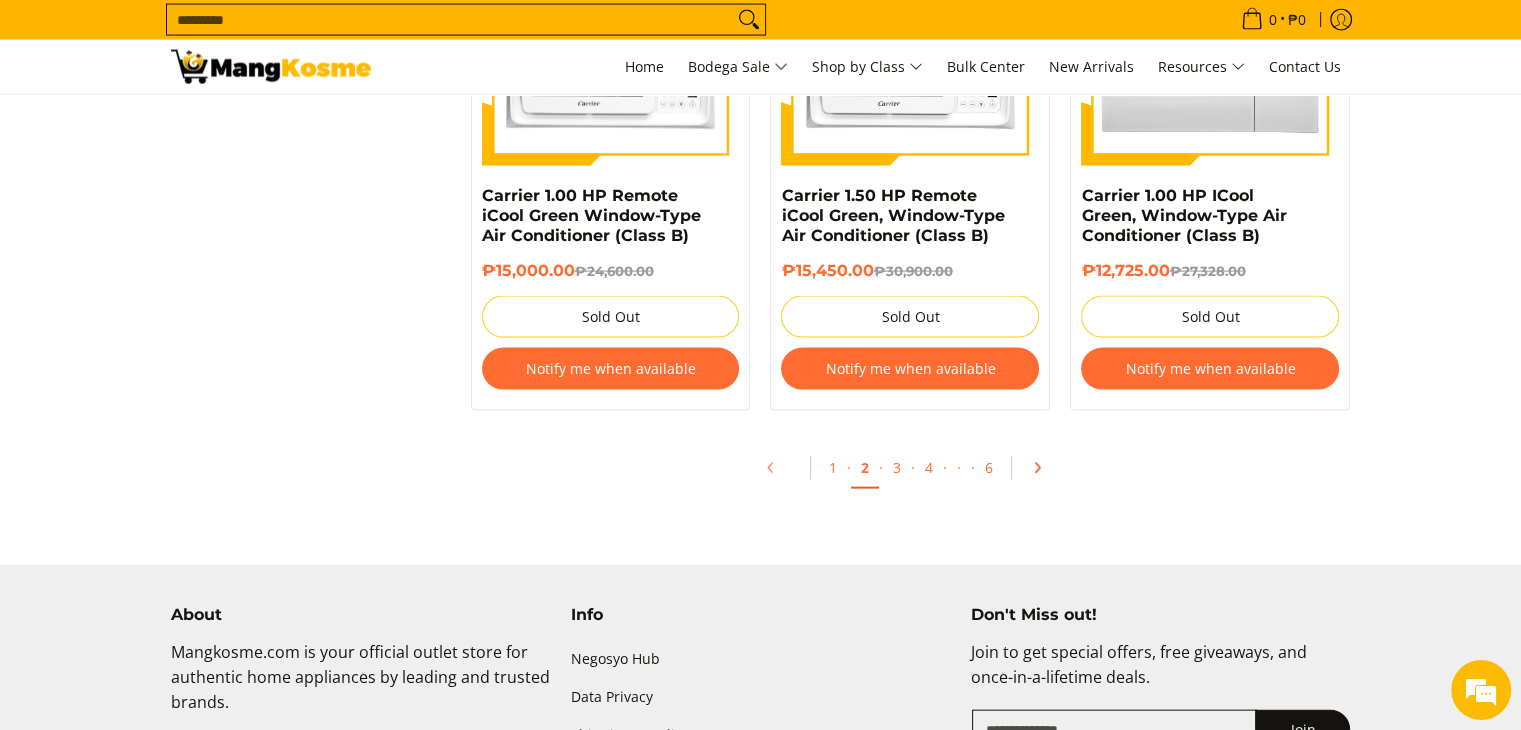 click 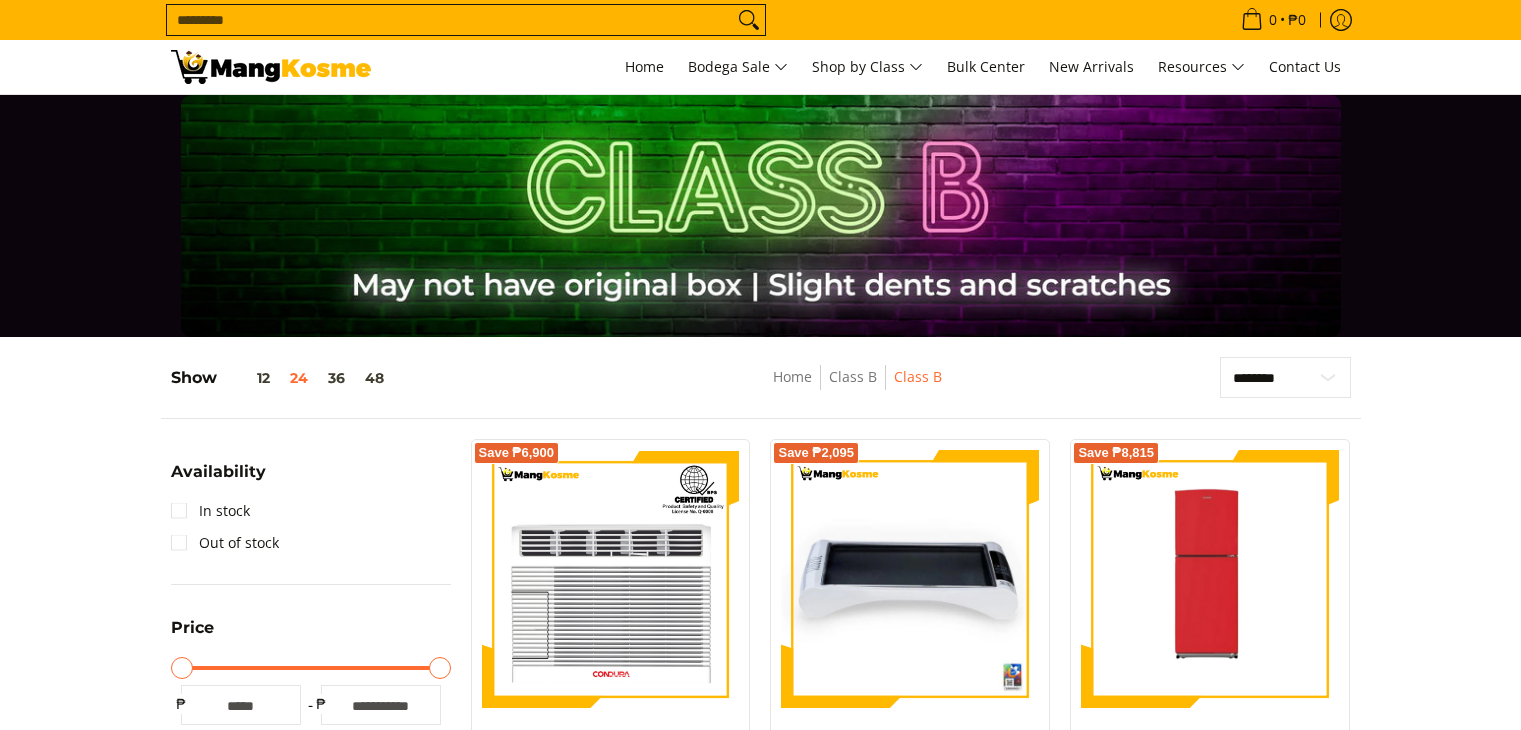 scroll, scrollTop: 0, scrollLeft: 0, axis: both 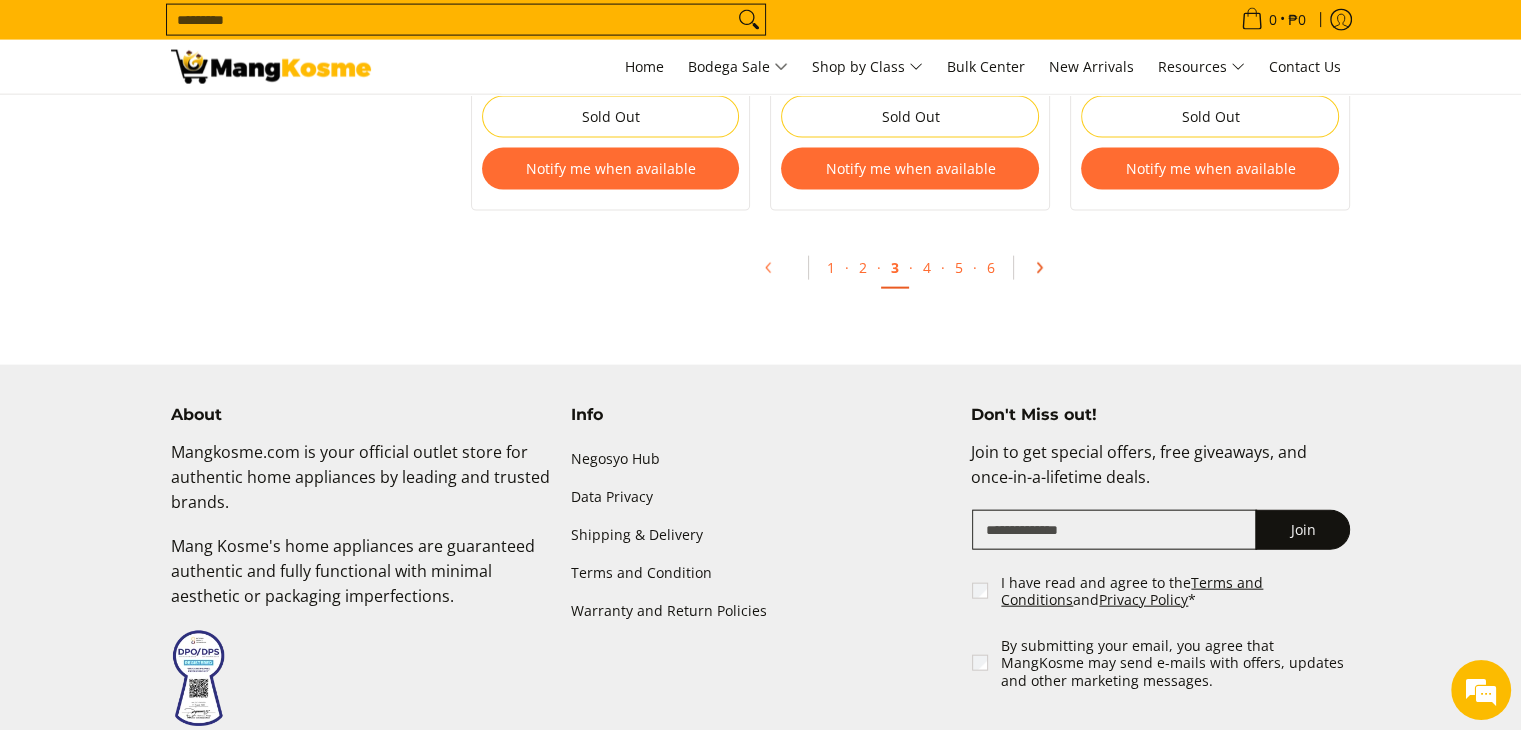 click 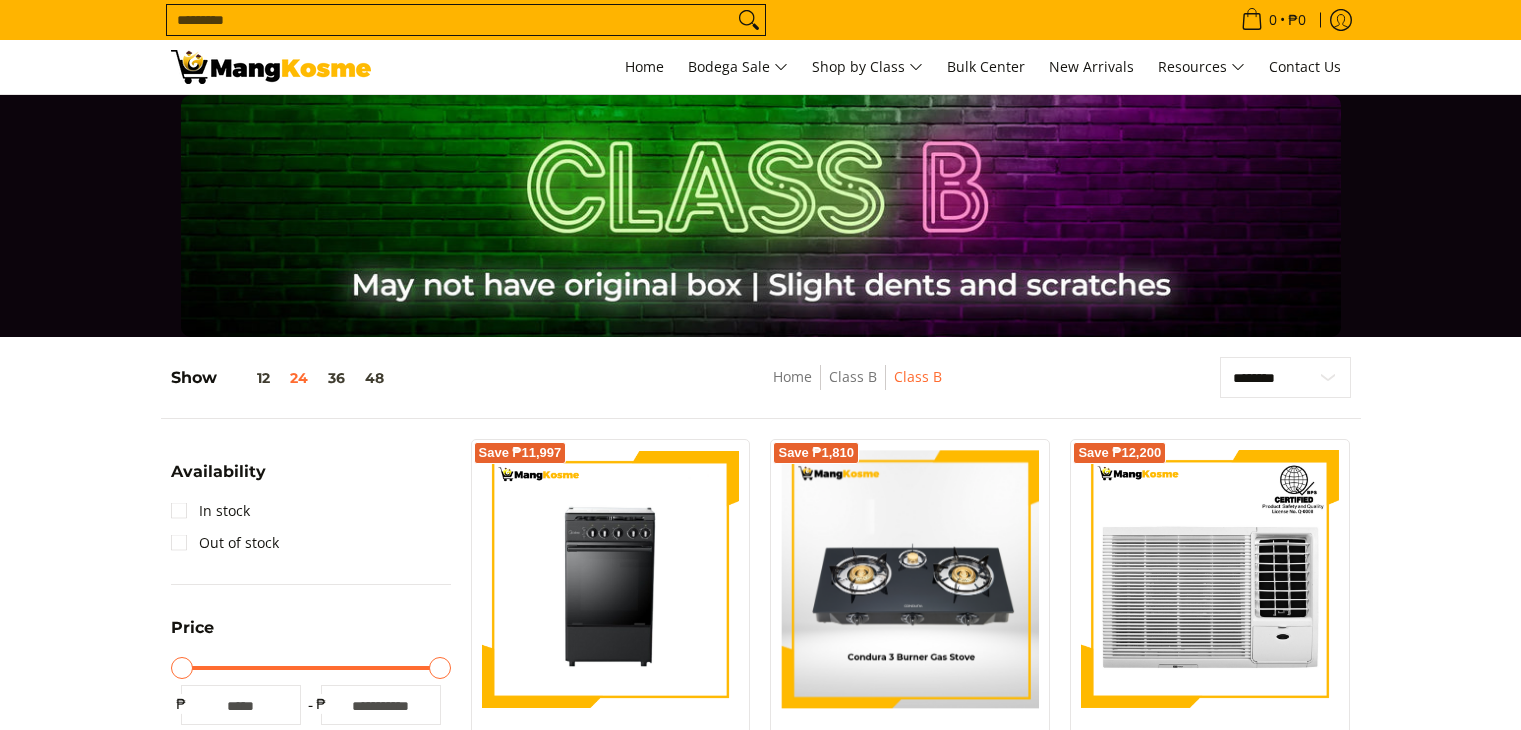 scroll, scrollTop: 0, scrollLeft: 0, axis: both 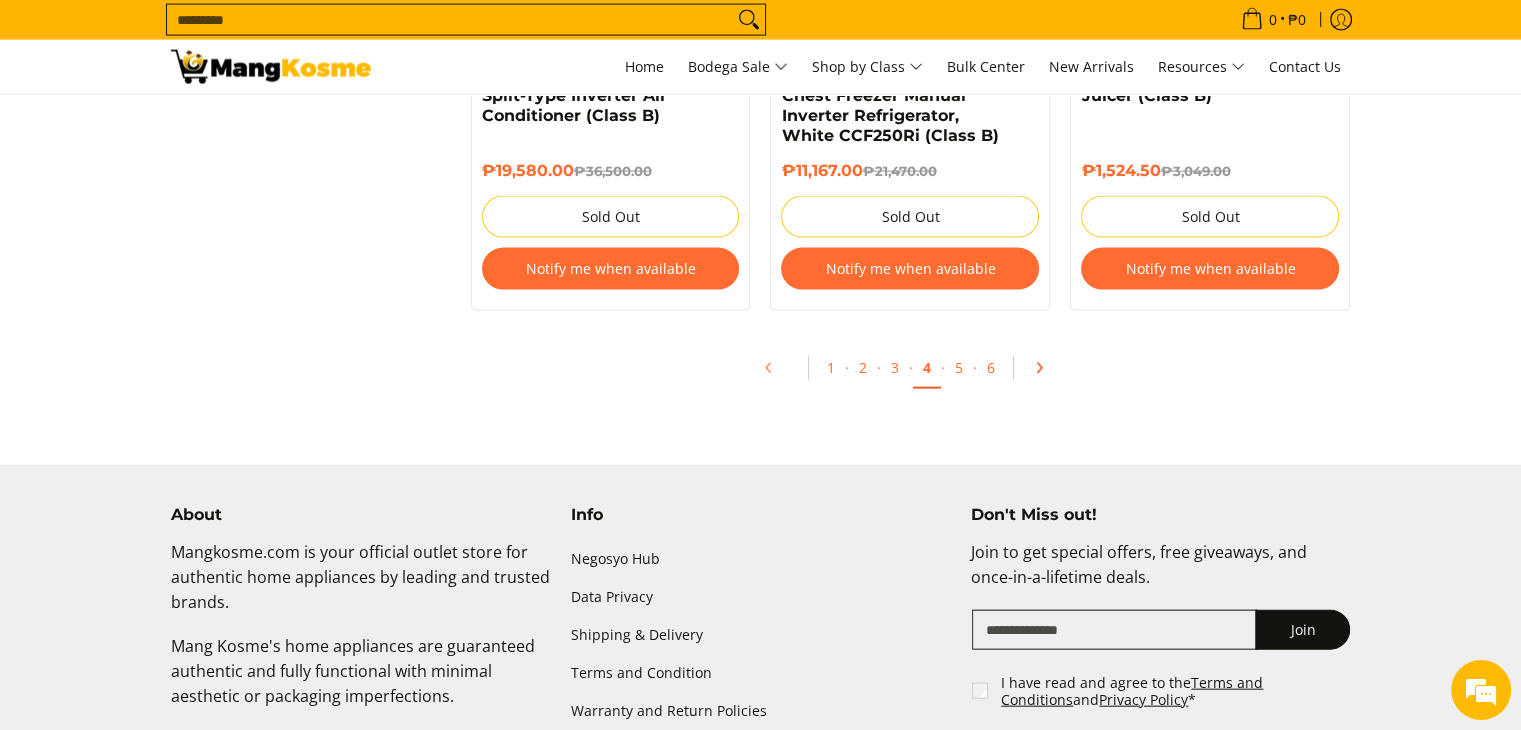 click at bounding box center (1046, 368) 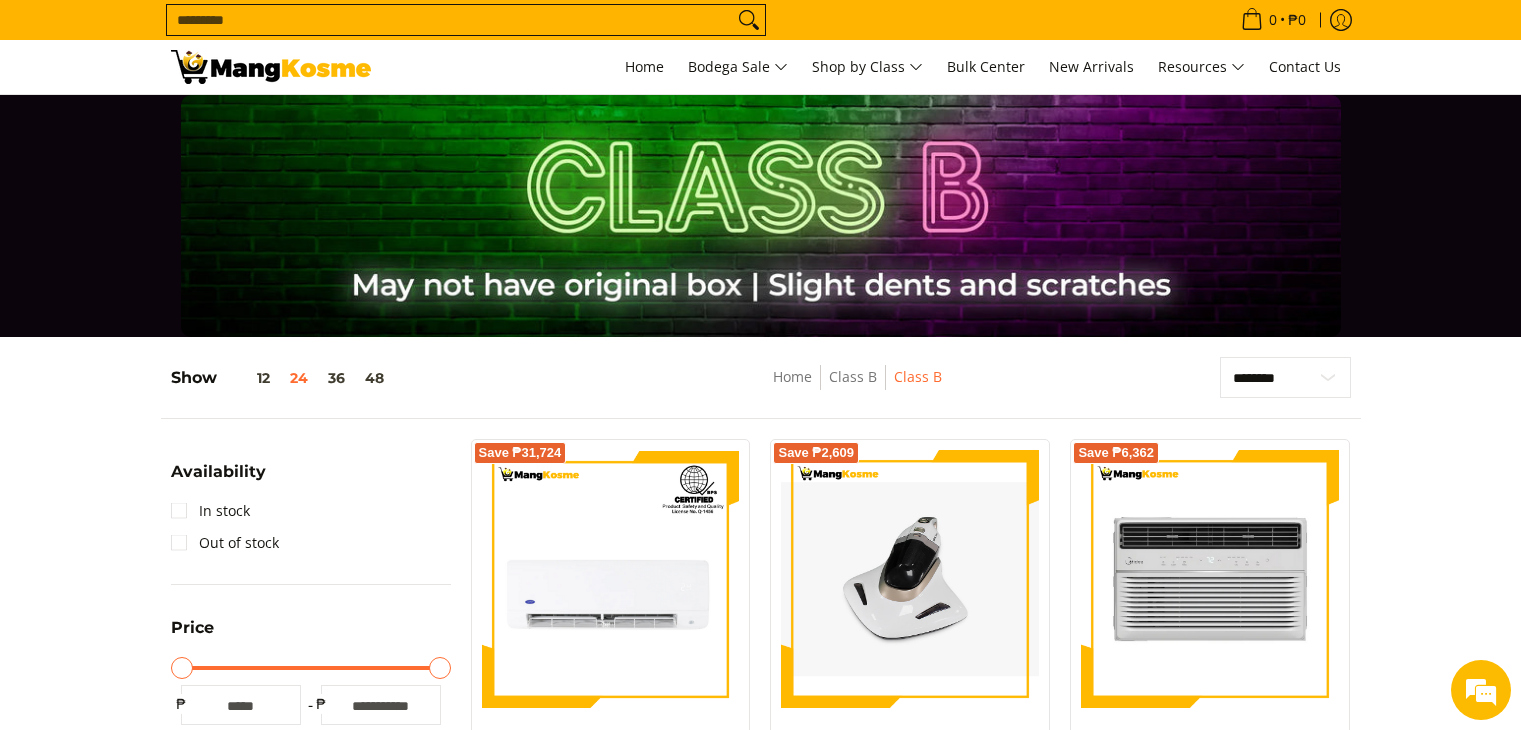 scroll, scrollTop: 700, scrollLeft: 0, axis: vertical 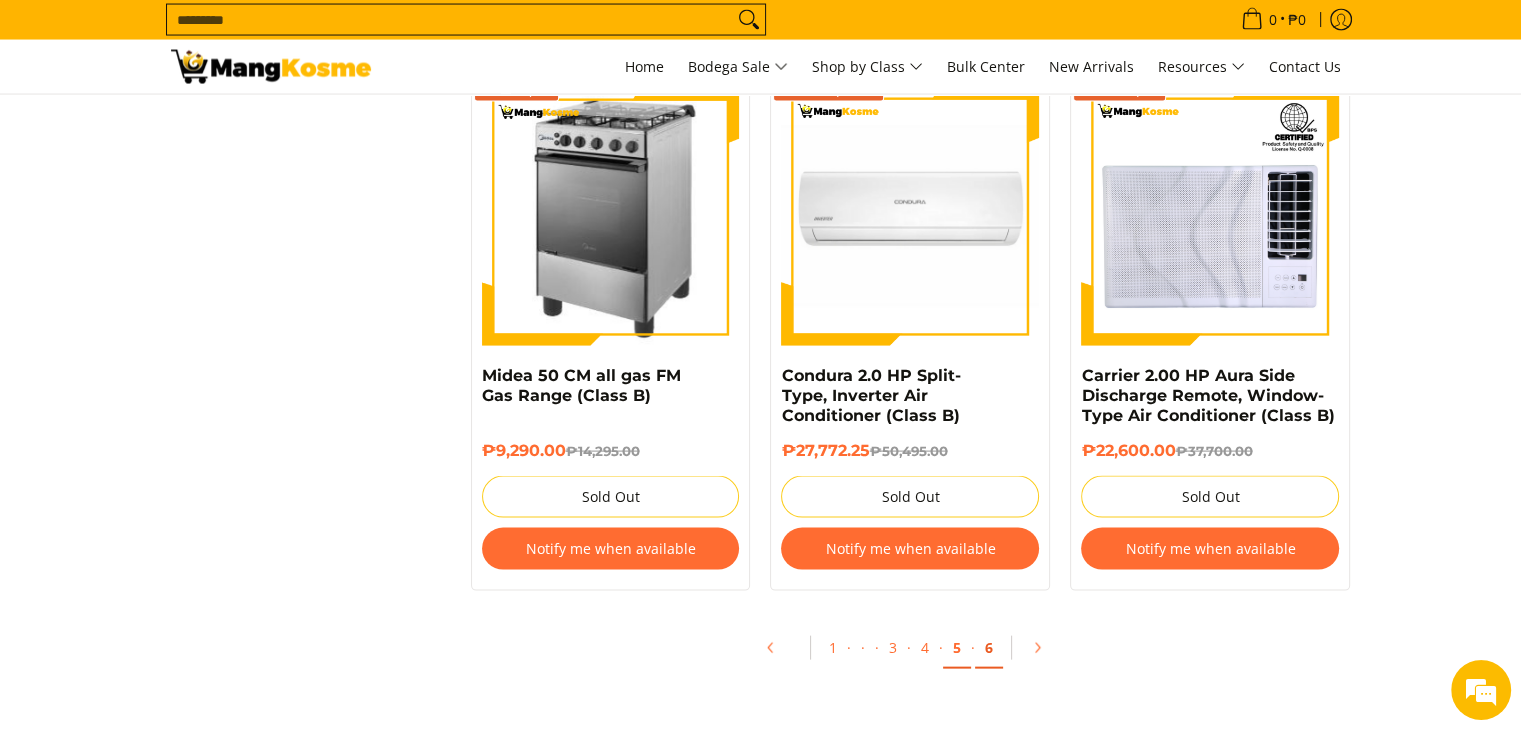 click on "6" at bounding box center (989, 648) 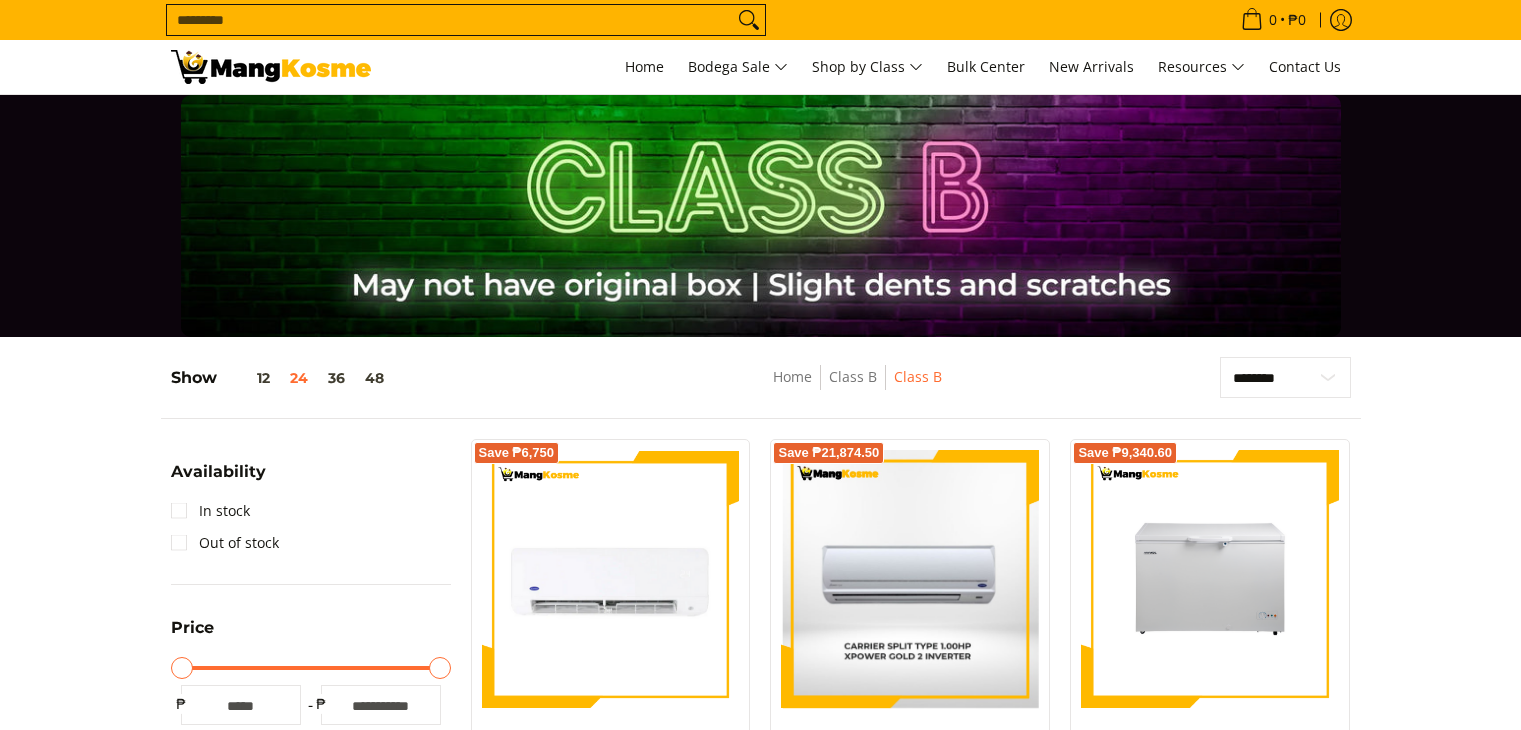 scroll, scrollTop: 0, scrollLeft: 0, axis: both 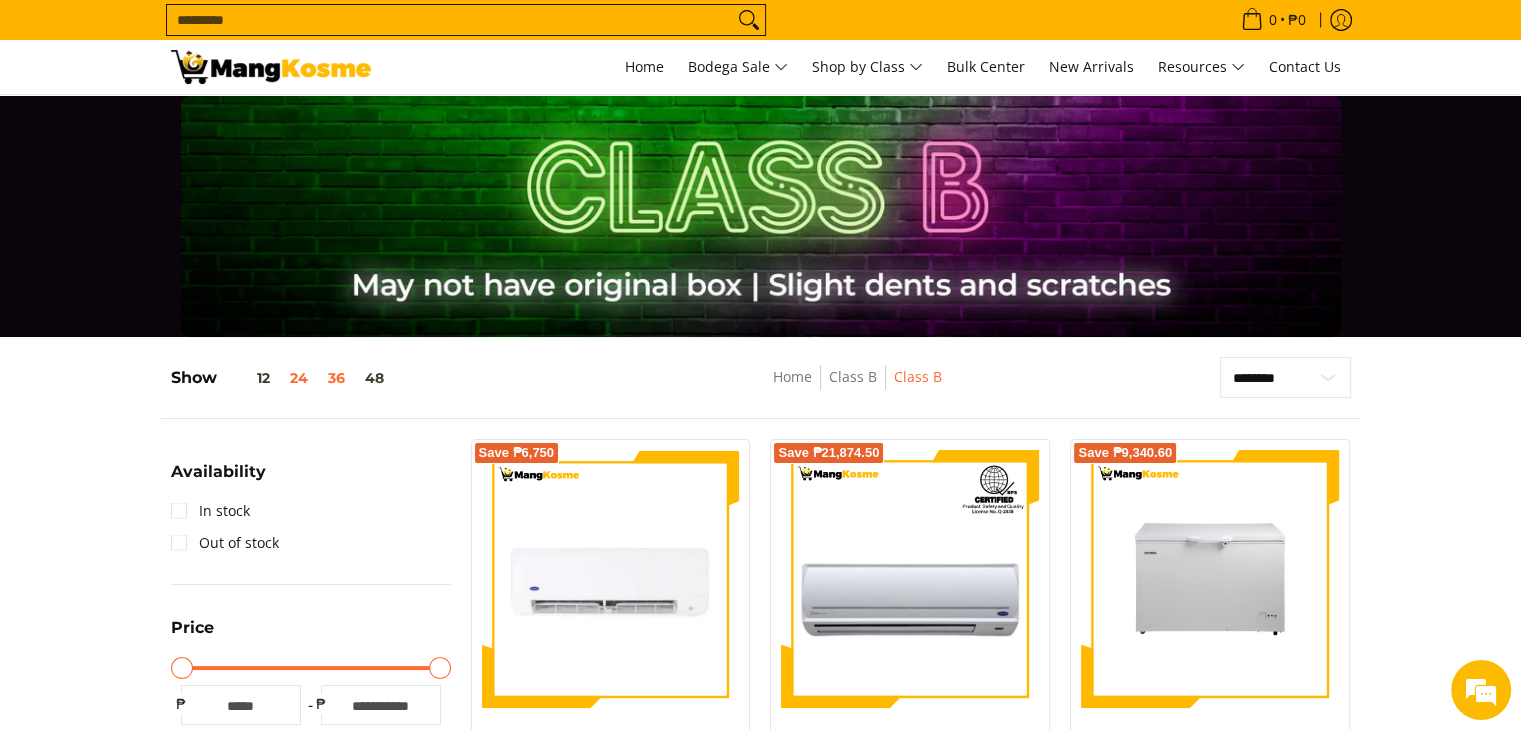 click on "36" at bounding box center (336, 378) 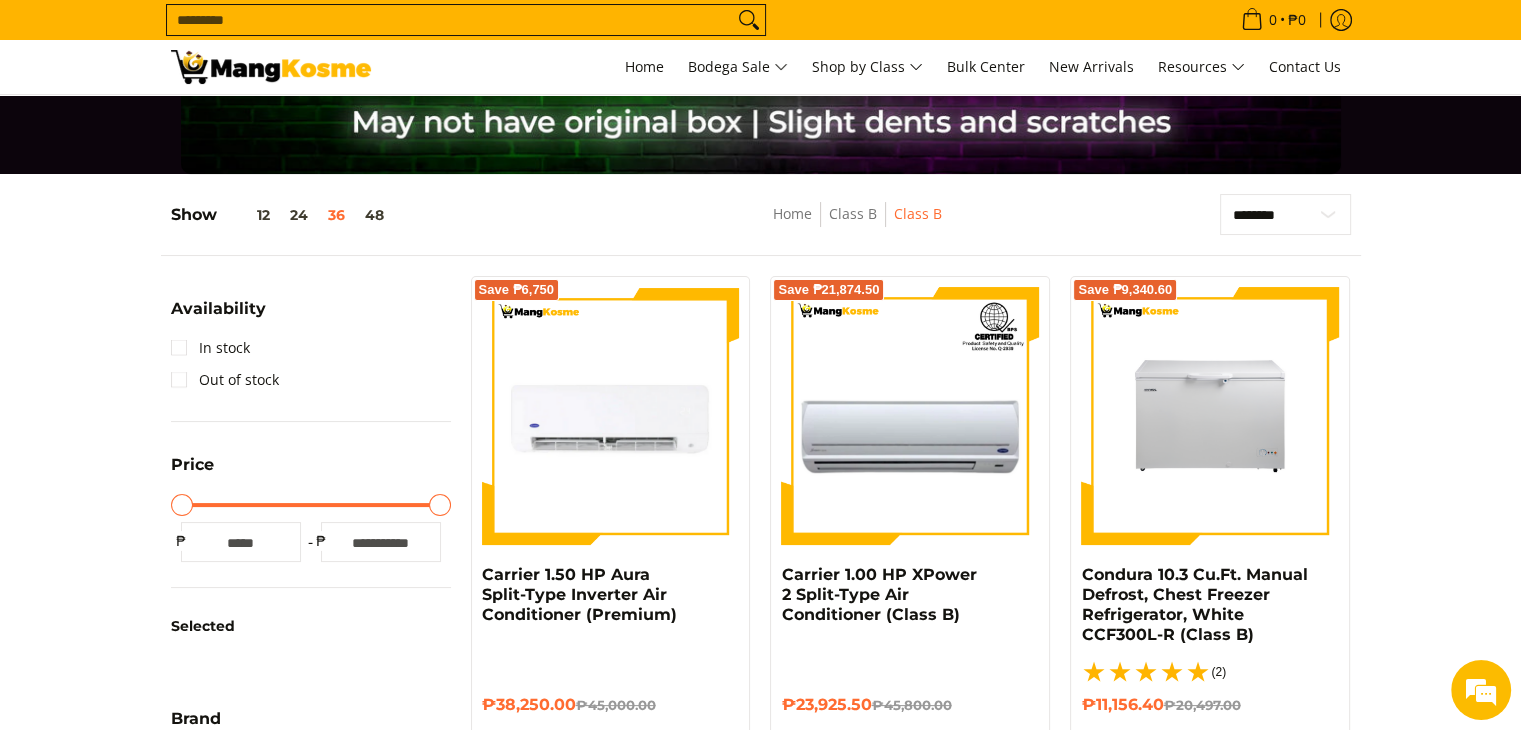 scroll, scrollTop: 161, scrollLeft: 0, axis: vertical 